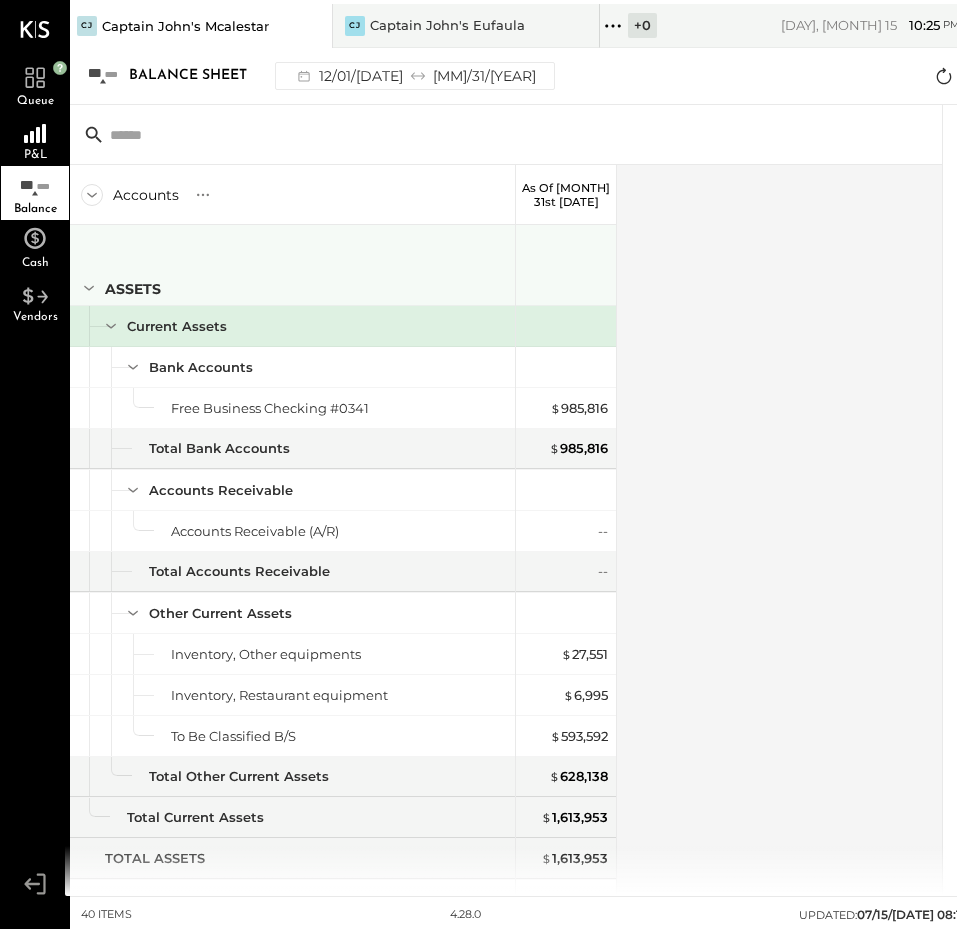 scroll, scrollTop: 0, scrollLeft: 0, axis: both 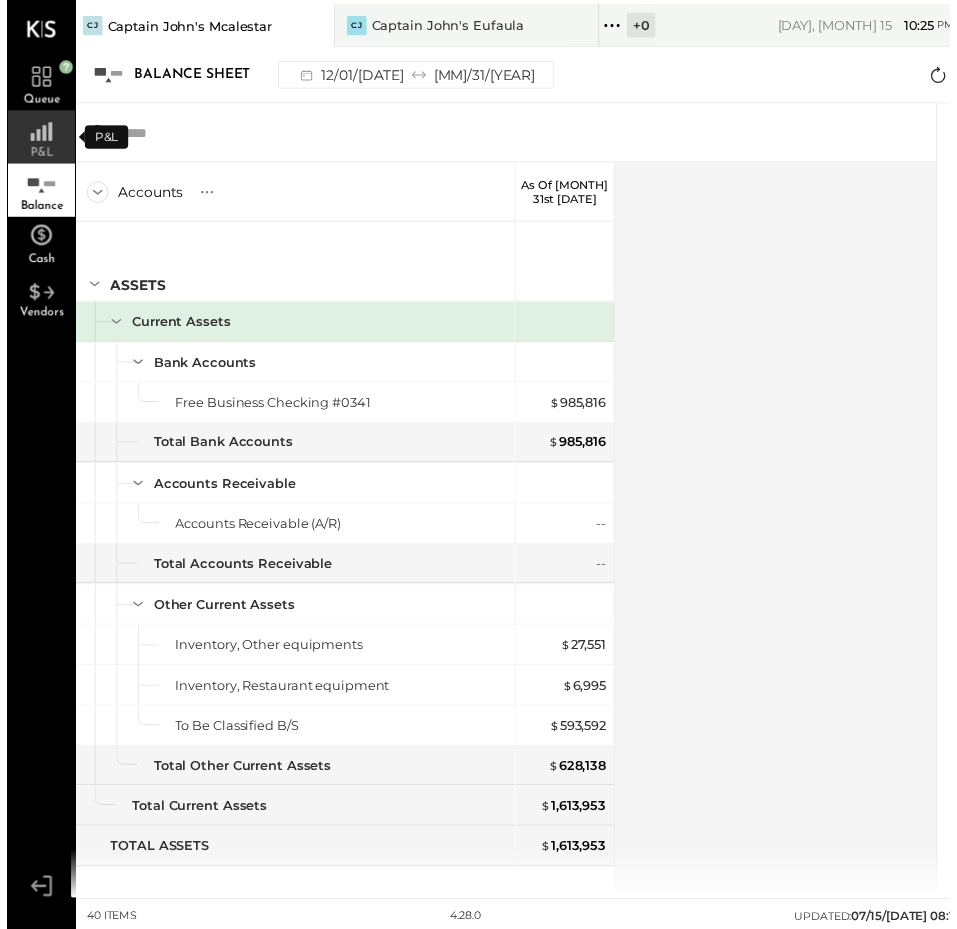 click 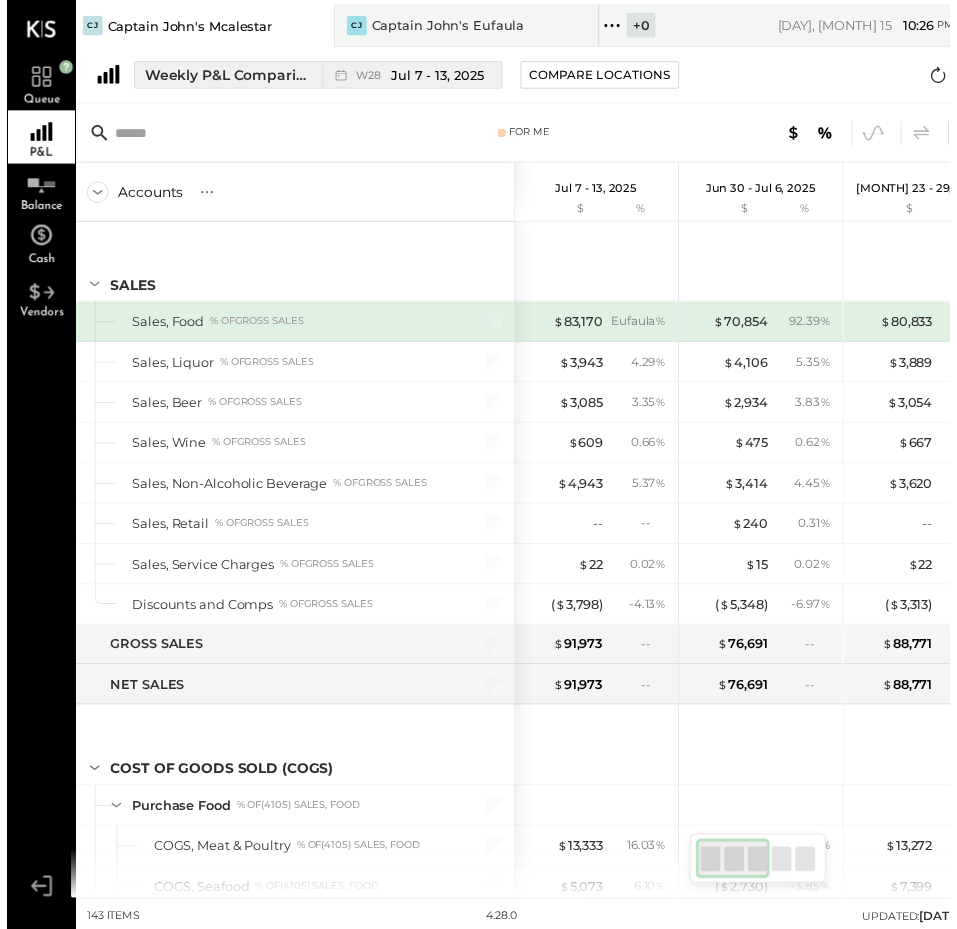 click on "Weekly P&L Comparison" at bounding box center (224, 76) 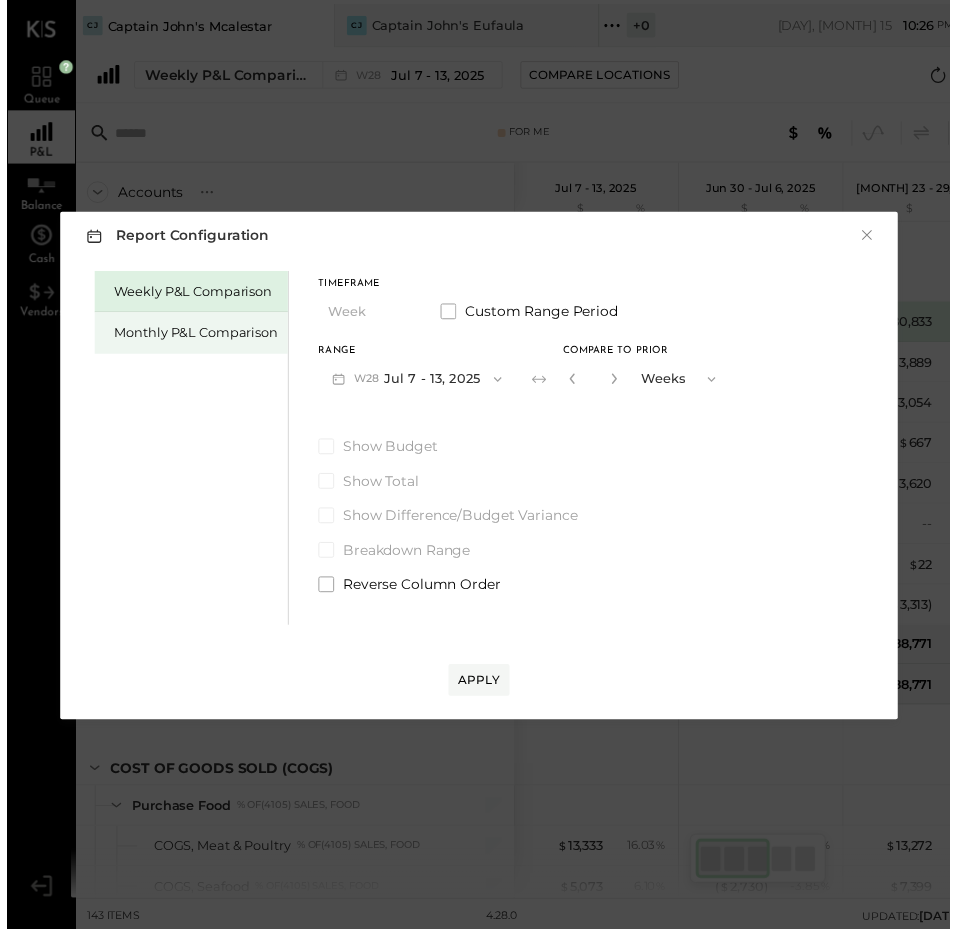 click on "Monthly P&L Comparison" at bounding box center (192, 337) 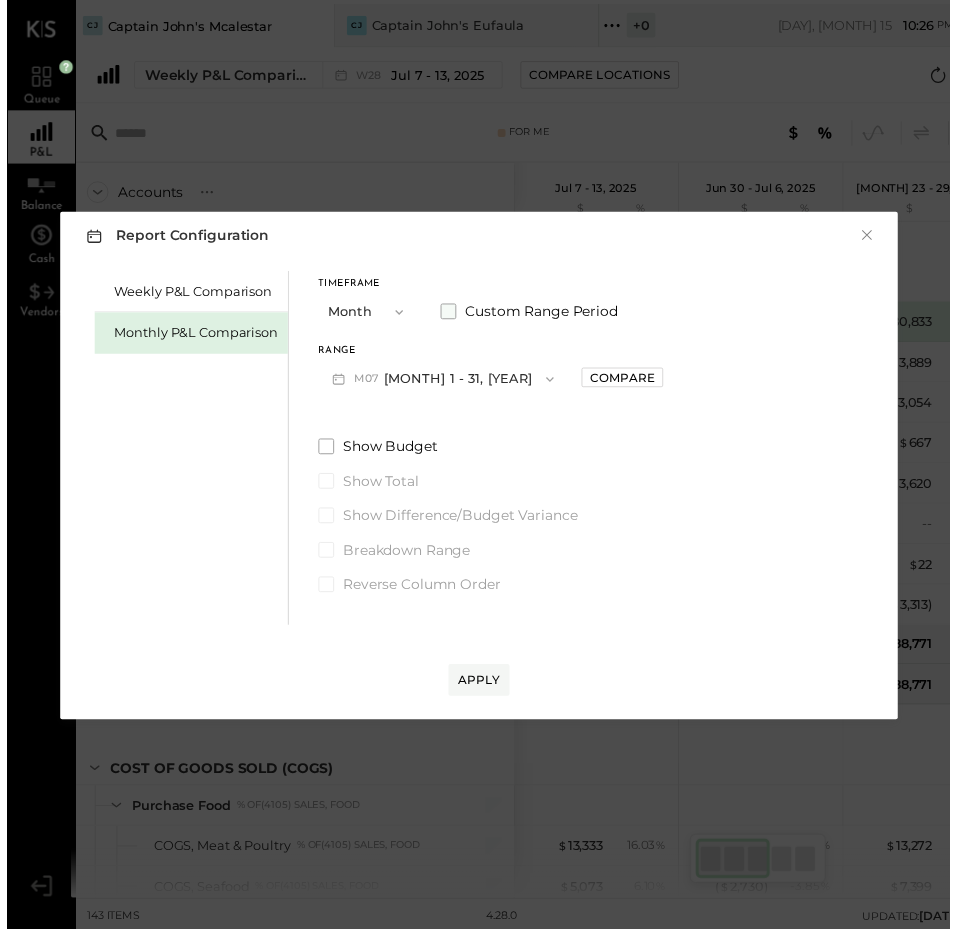 click at bounding box center (448, 316) 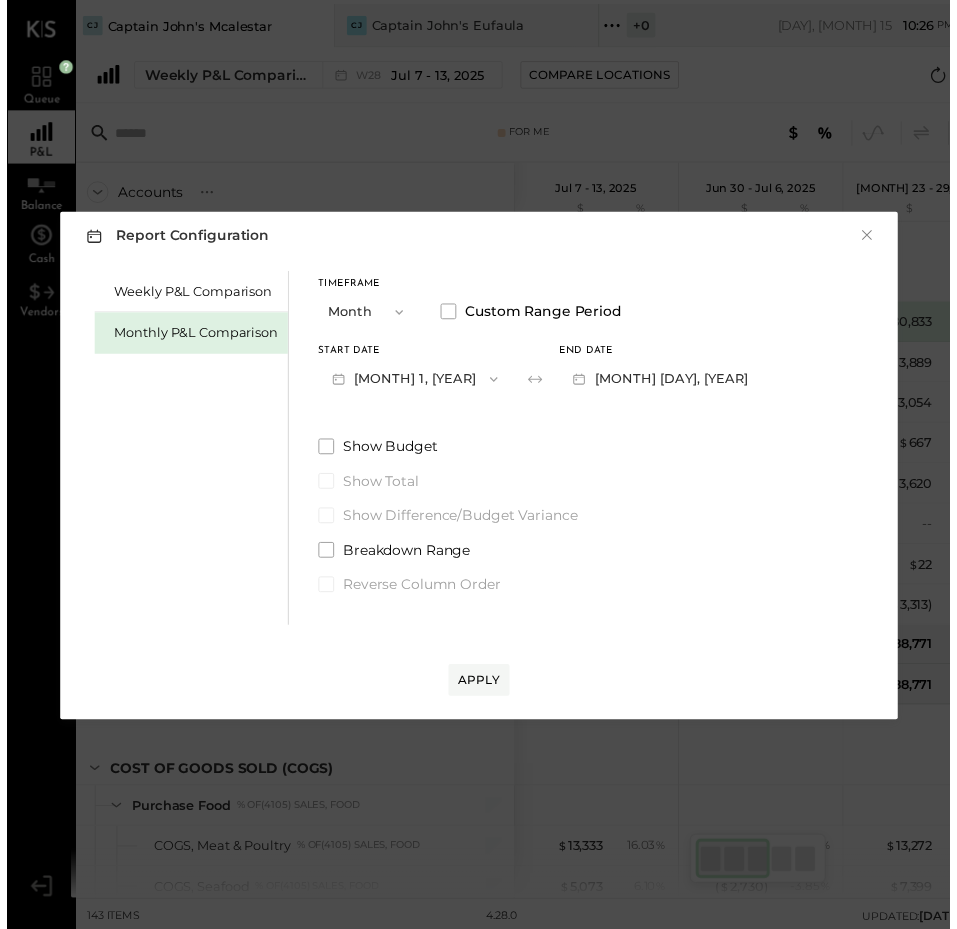 click 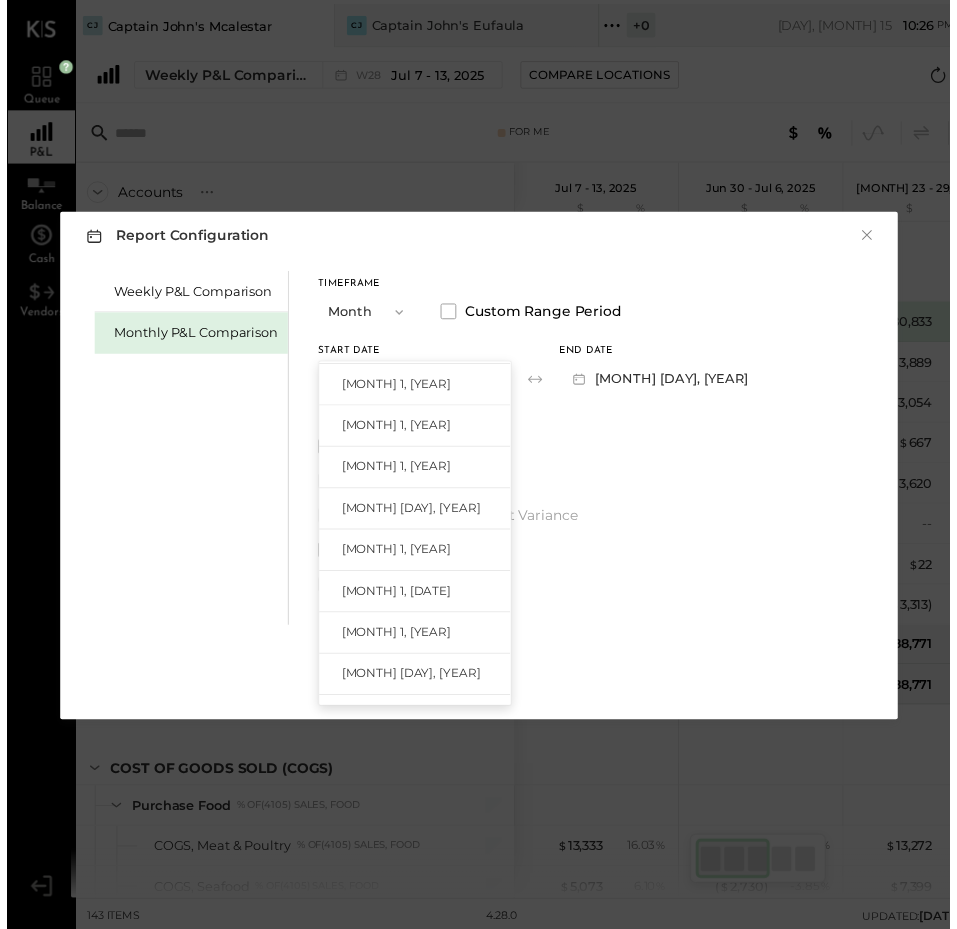 scroll, scrollTop: 546, scrollLeft: 0, axis: vertical 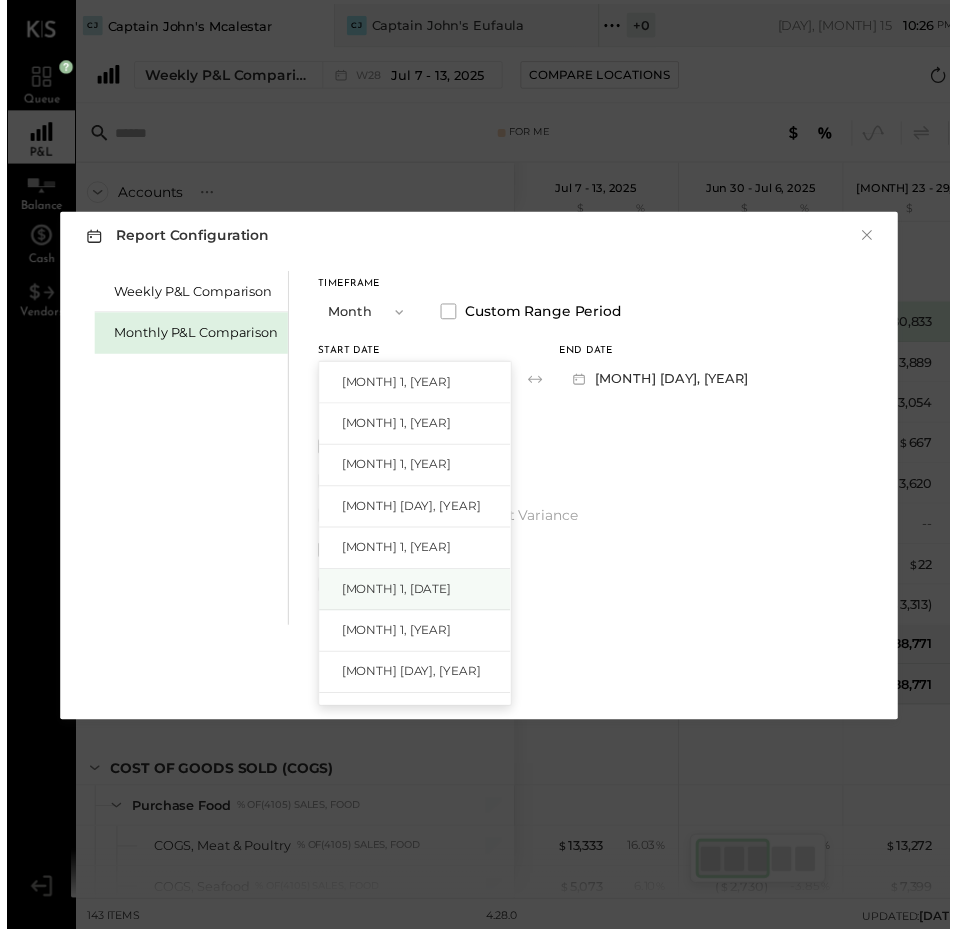 click on "[MONTH] 1, [DATE]" at bounding box center (395, 596) 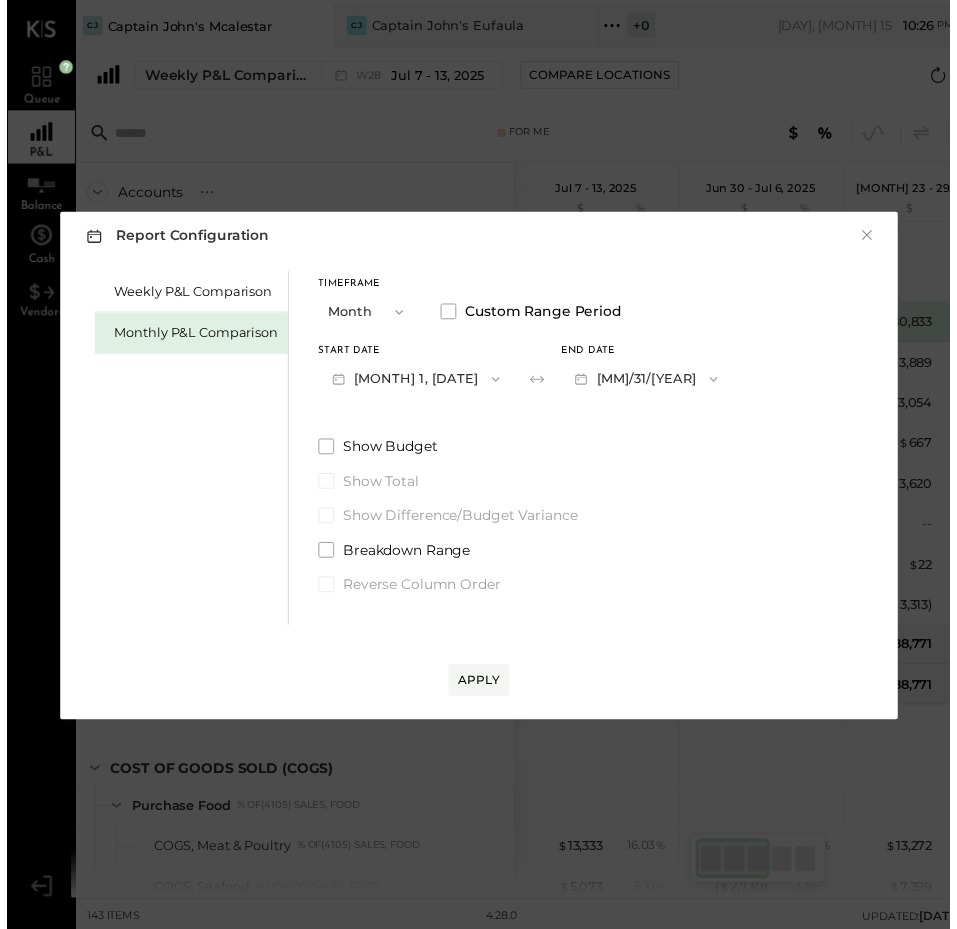 click 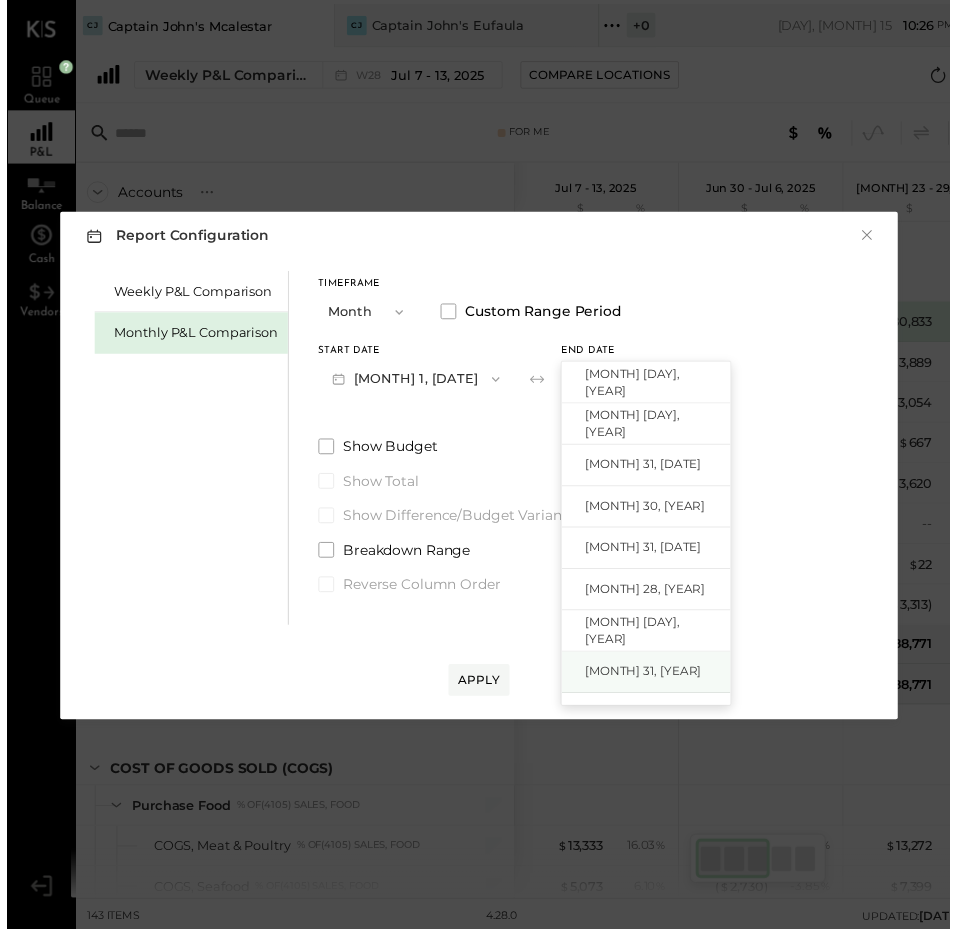 click on "[MONTH] 31, [YEAR]" at bounding box center (645, 680) 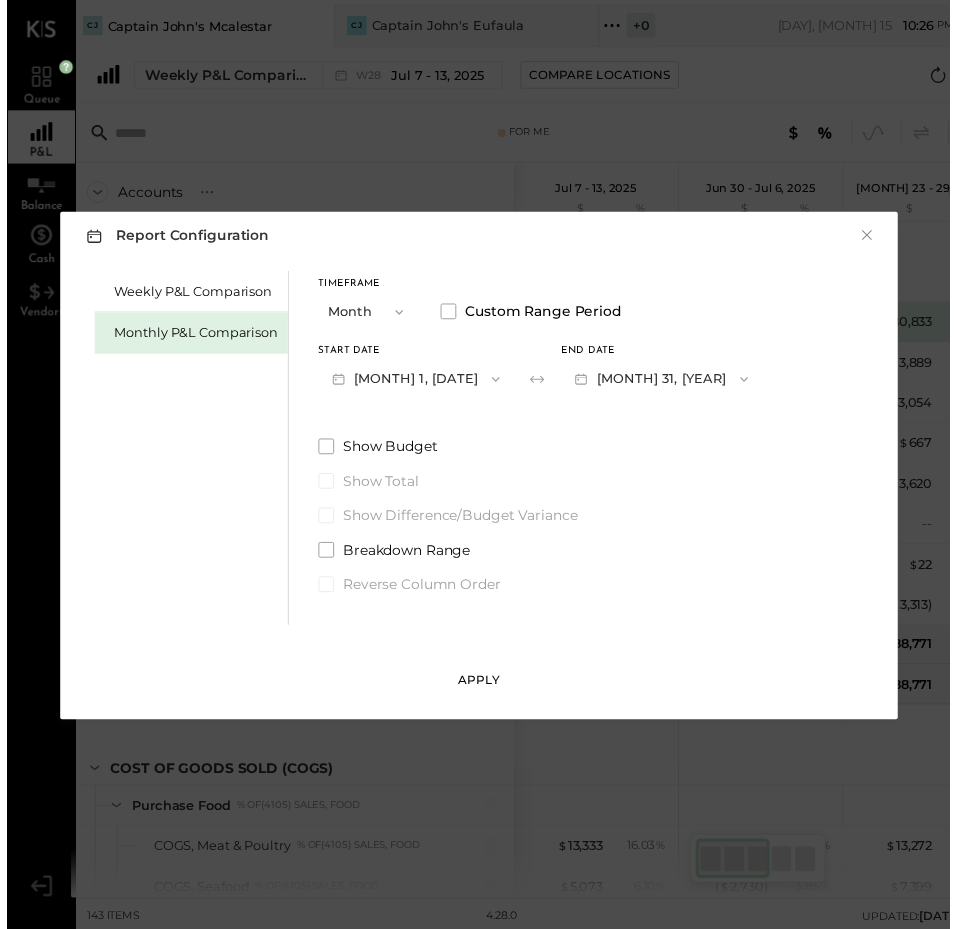 click on "Apply" at bounding box center (479, 689) 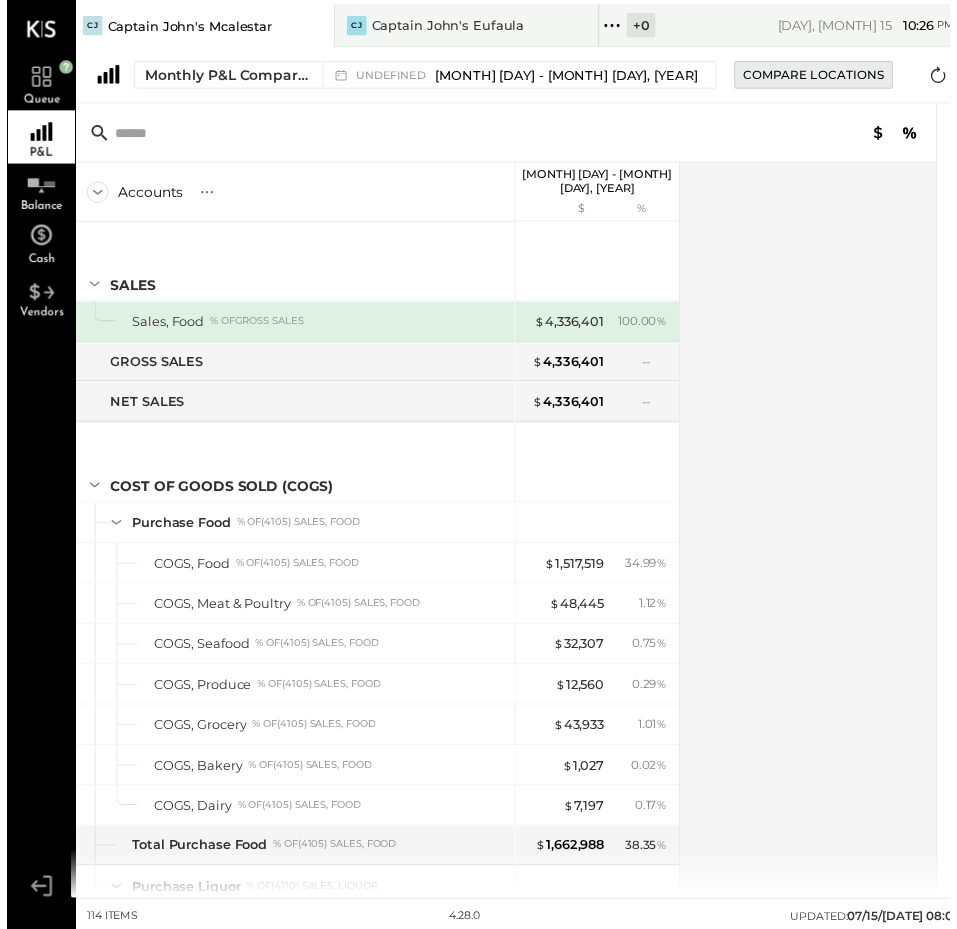 click on "Compare Locations" at bounding box center [818, 75] 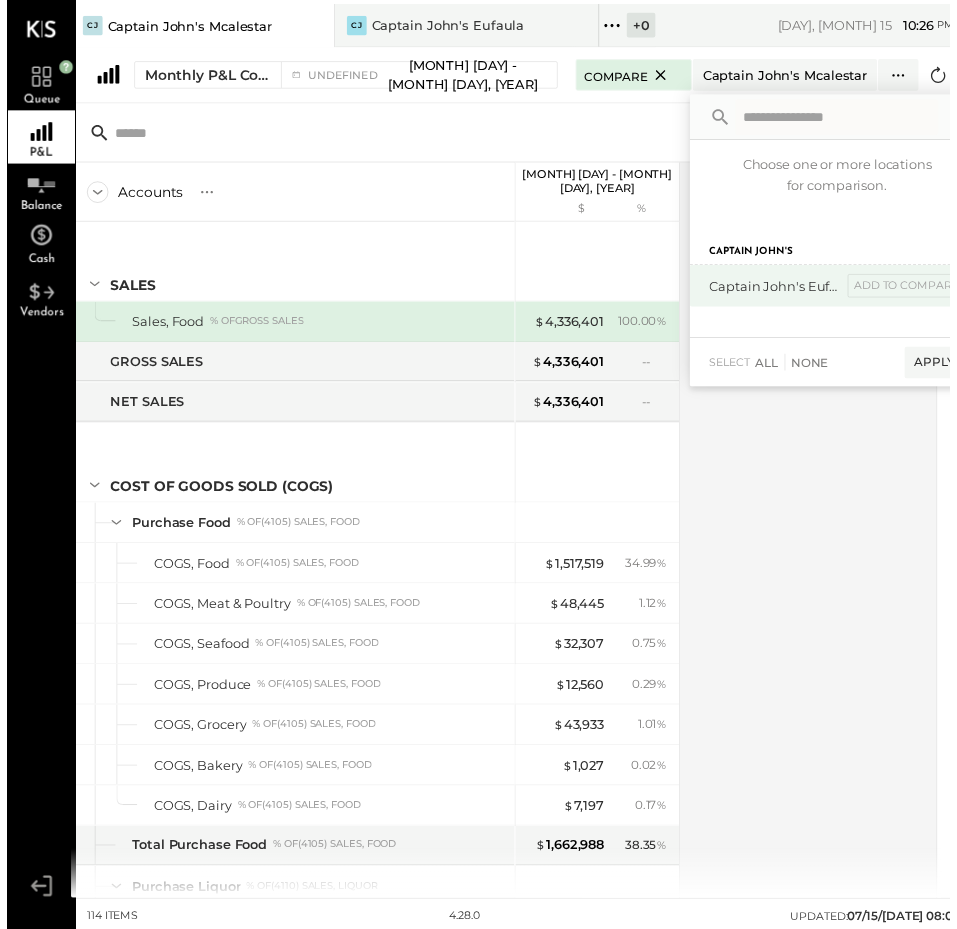 click on "[PERSON] [COMPANY]" at bounding box center (843, 290) 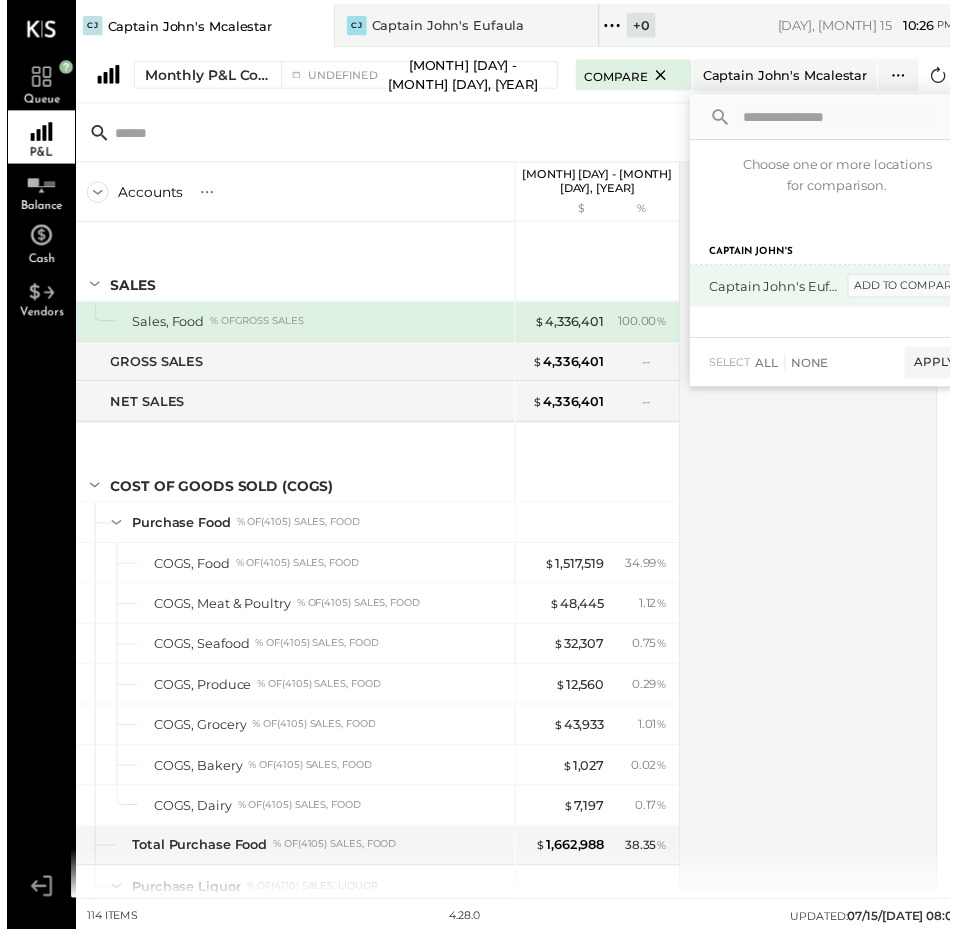 click on "add to compare" at bounding box center [913, 290] 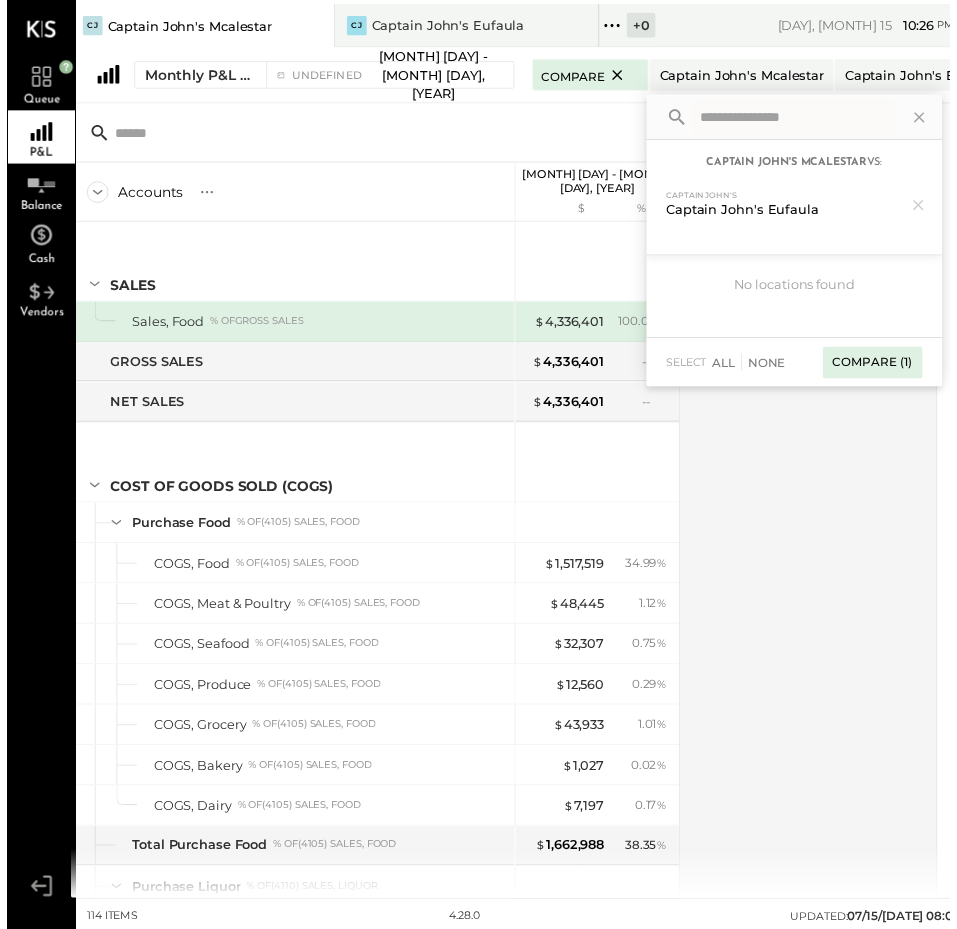 click on "Compare (1)" at bounding box center (878, 368) 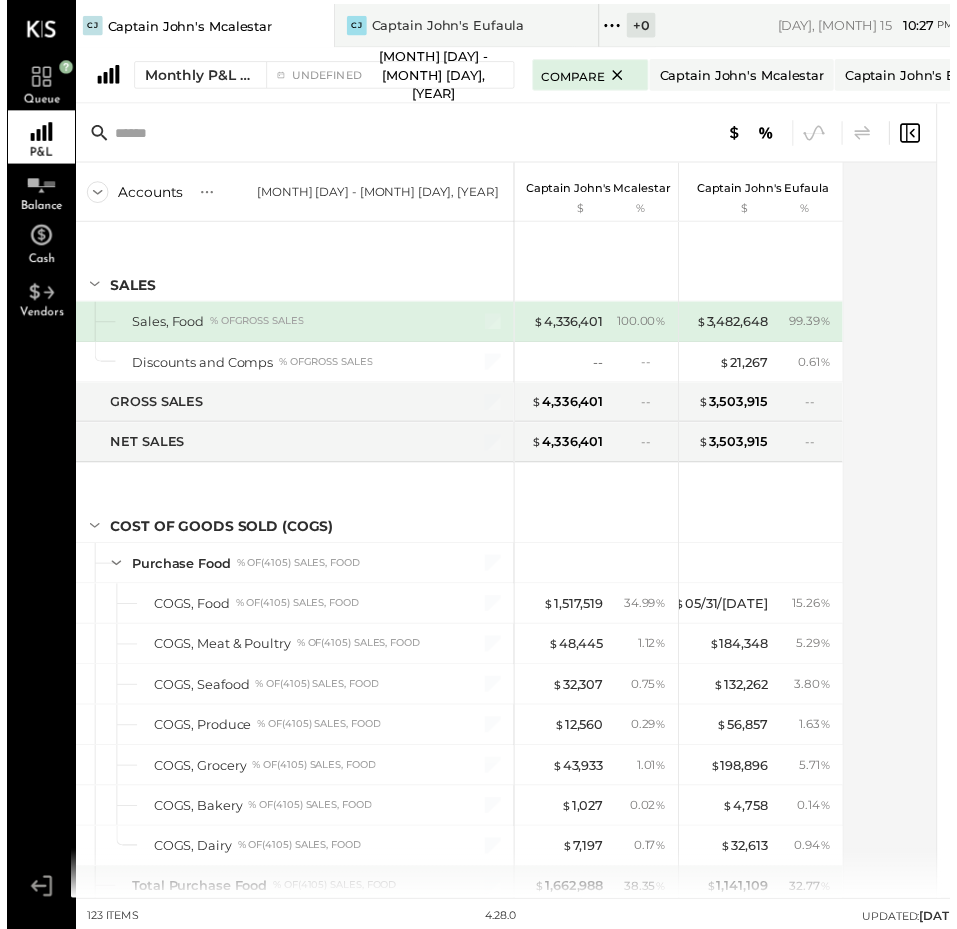 scroll, scrollTop: 0, scrollLeft: 203, axis: horizontal 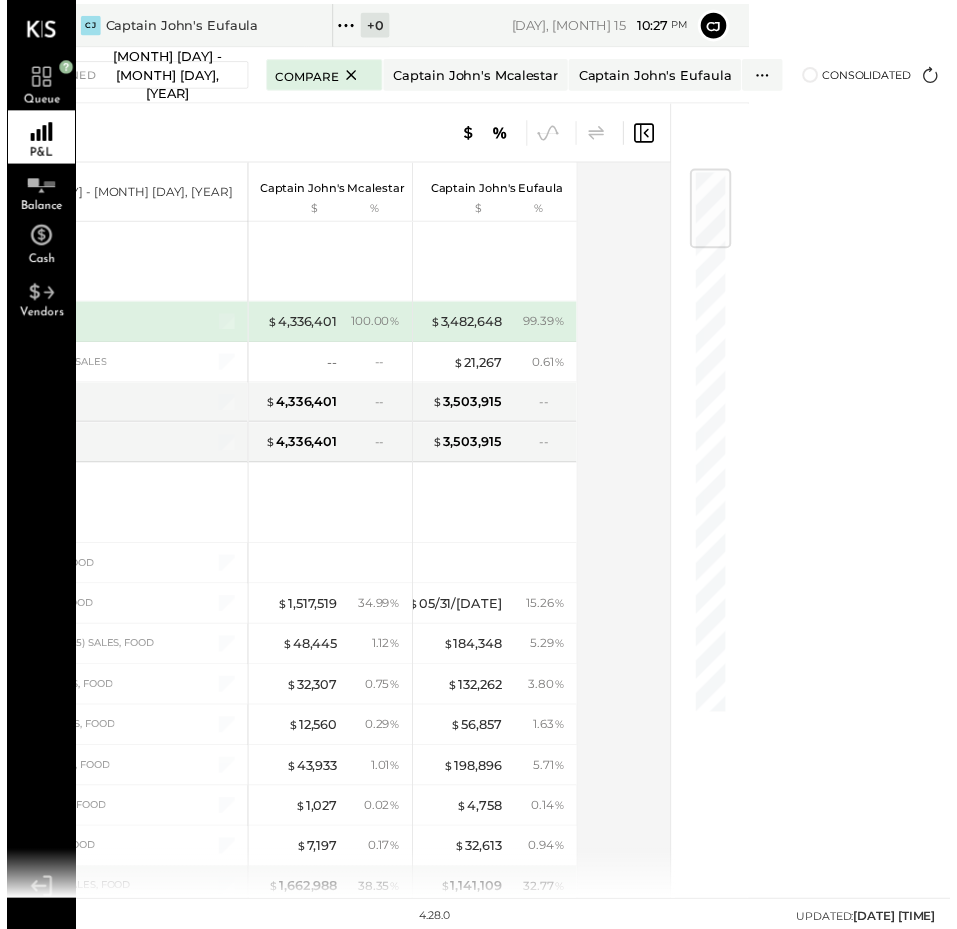 click 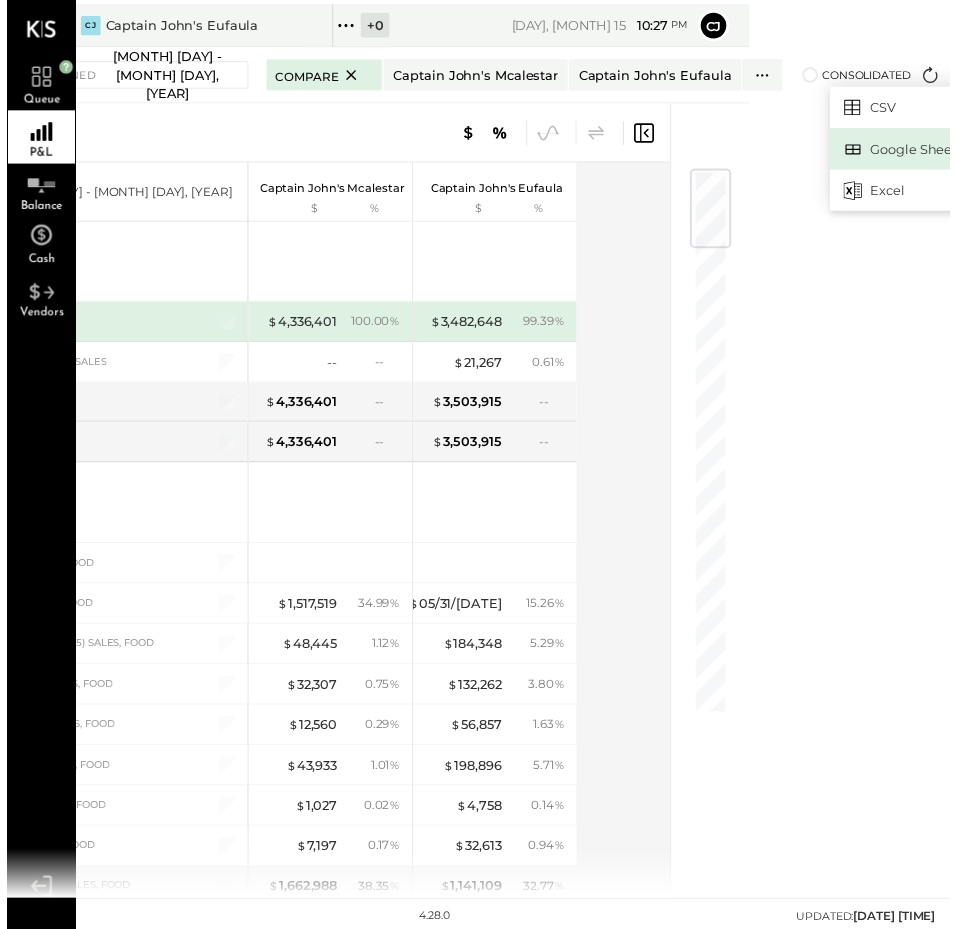click on "Google Sheets" at bounding box center (915, 151) 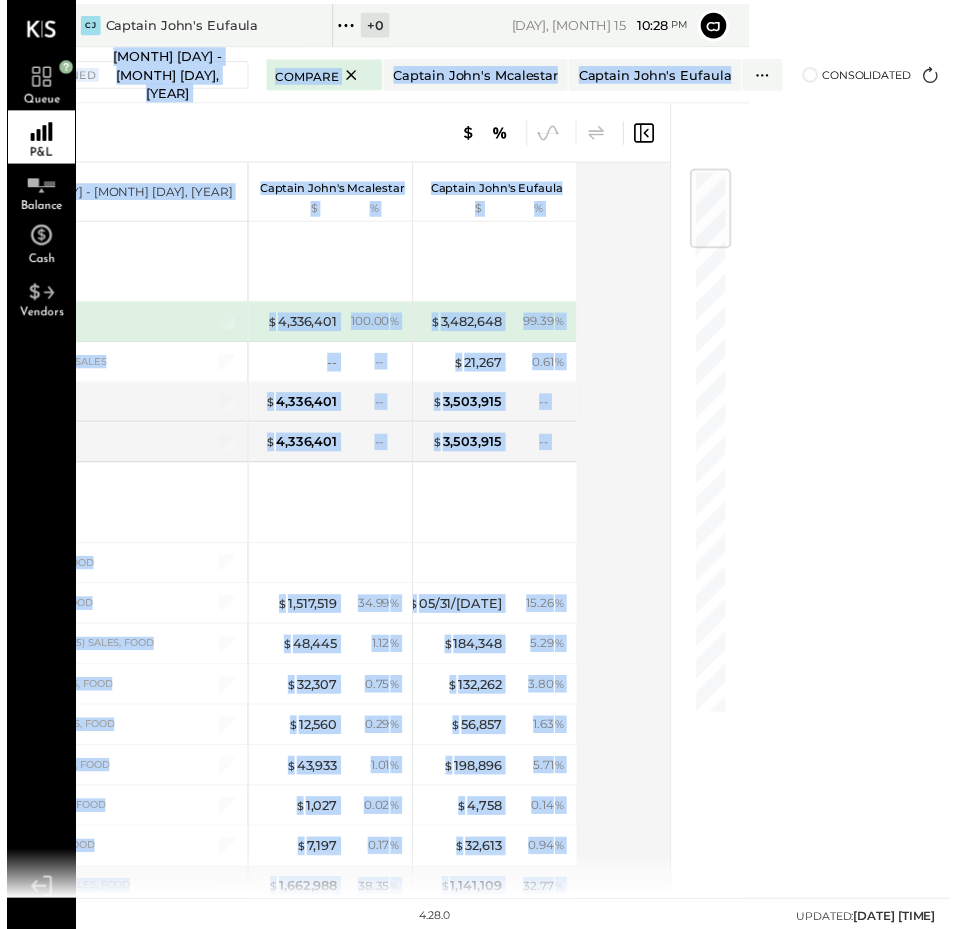 drag, startPoint x: 948, startPoint y: 201, endPoint x: 1855, endPoint y: -65, distance: 945.20105 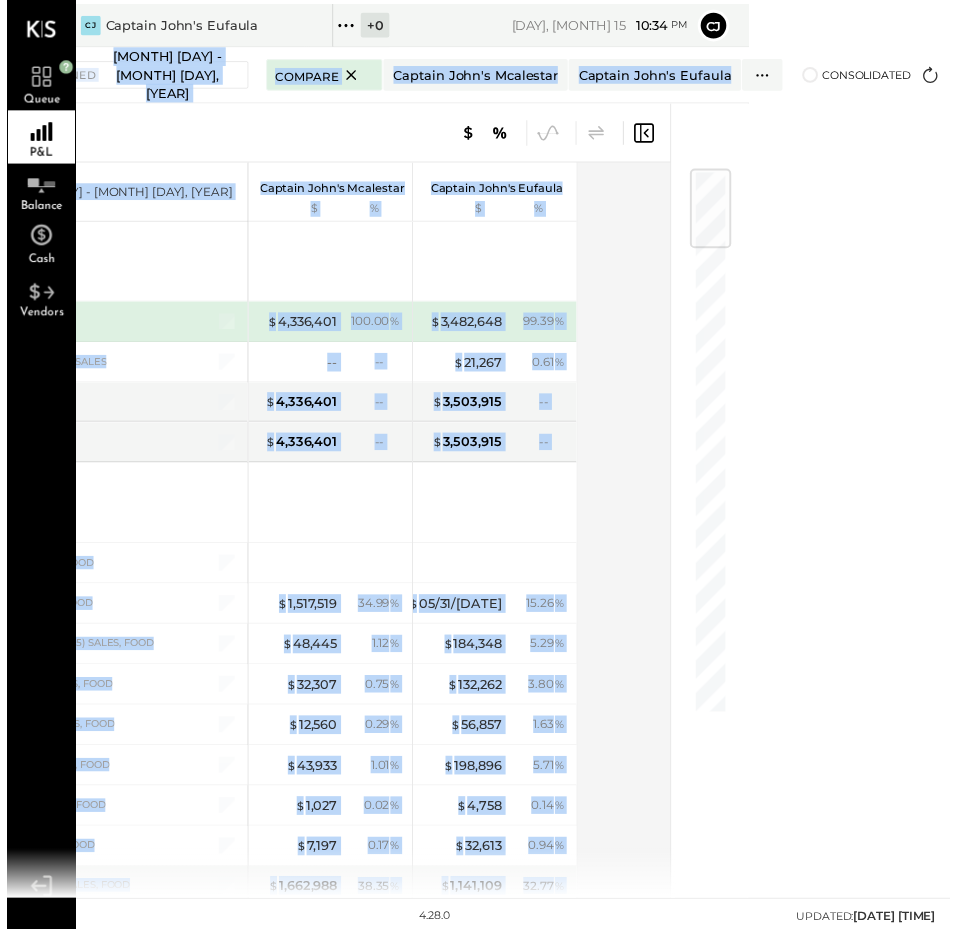 click on "CJ Captain John's Mcalestar CJ Captain John's Eufaula + 0 Pinned Locations  ( 2 ) Captain John's Mcalestar Captain John's Eufaula No locations detected Tue, [MONTH] 15   10 : 37   pm CJ User Profile Balance Sheet 12/01/[YEAR] 12/31/[YEAR] Google Sheets Excel Accounts S GL As of Dec 31st [YEAR] ASSETS Current Assets Bank Accounts Checking Sweep-In Checking Sweep-Out Free Business Checking #0341 Total Bank Accounts Accounts Receivable Accounts Receivable (A/R) Total Accounts Receivable Other Current Assets Cash On Hand Employee Advances Inventory, Other equipments Inventory, Restaurant equipment To Be Classified B/S Total Other Current Assets Total Current Assets Fixed Assets Vehicles Total Fixed Assets TOTAL ASSETS LIABILITIES AND EQUITY Liabilities Current Liabilities Accounts Payable Accounts Payable (A/P) Total Accounts Payable Credit Cards Amex Credit Card #52002 Arvest Debut Card Buisness Credit Card Payment Total Credit Cards Other Current Liabilities Sales Tax Payable - Old Equity (" at bounding box center (478, 457) 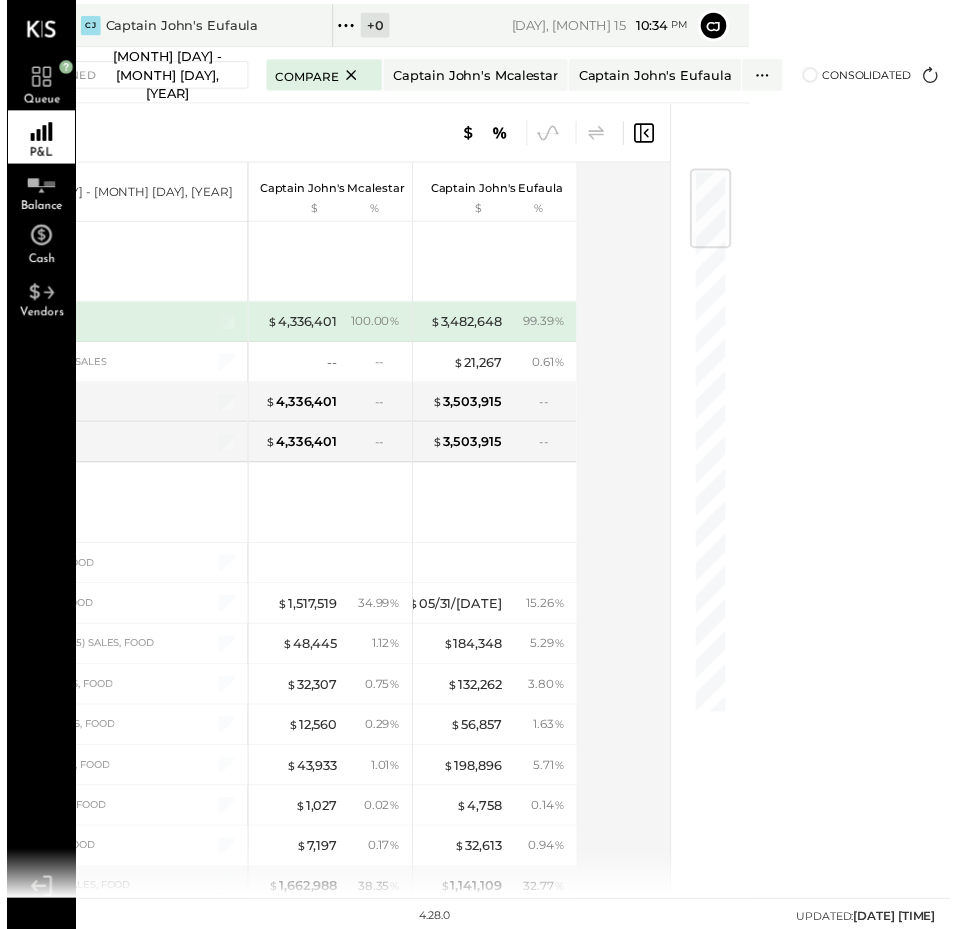 scroll, scrollTop: 0, scrollLeft: 0, axis: both 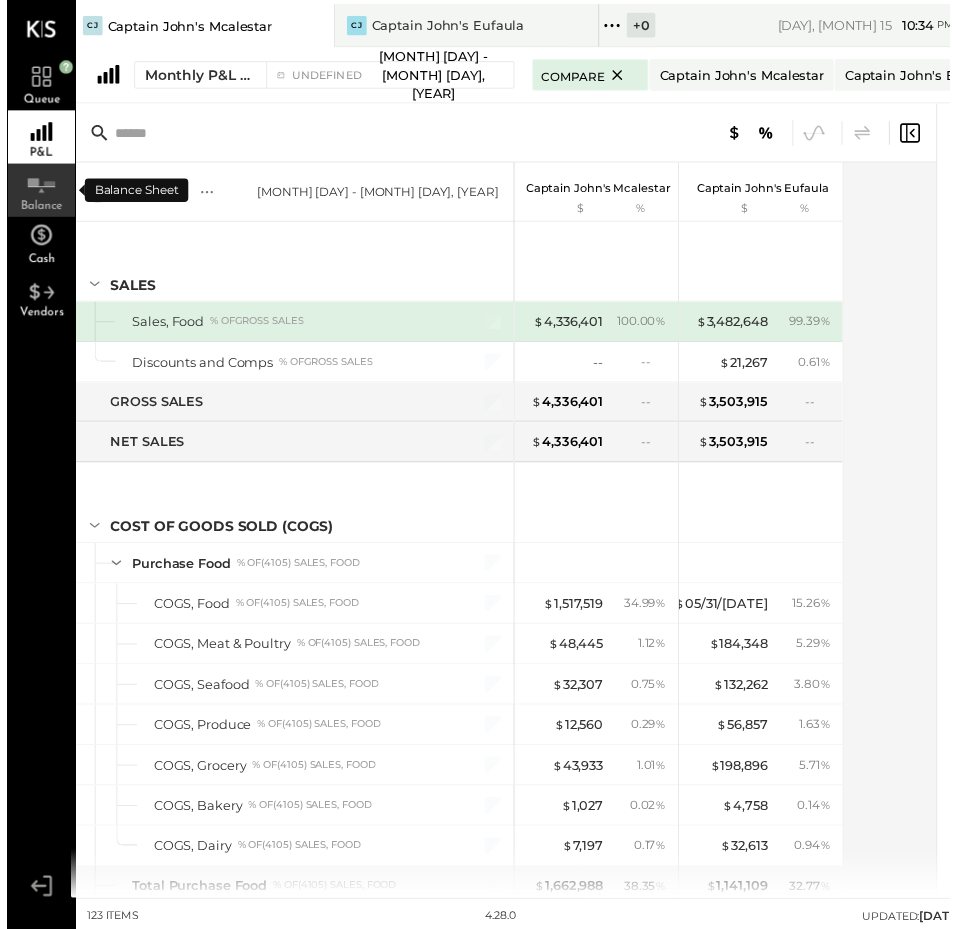 click 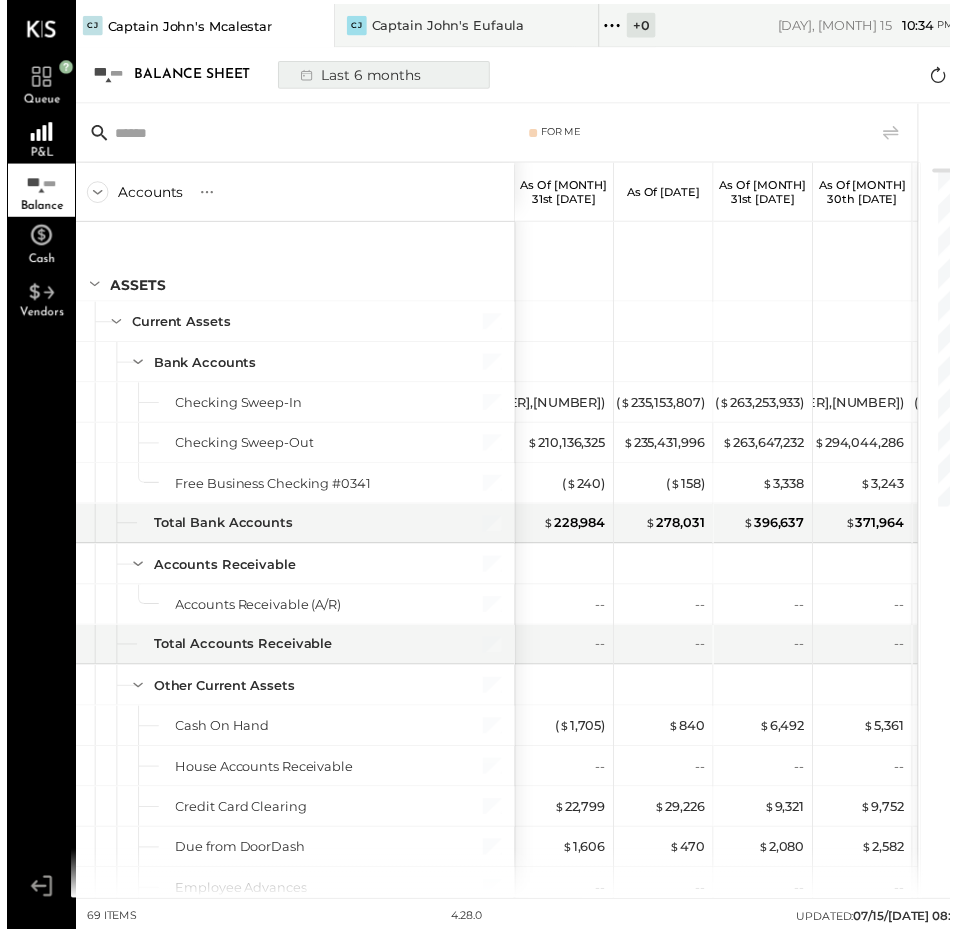 click on "Last 6 months" at bounding box center [357, 76] 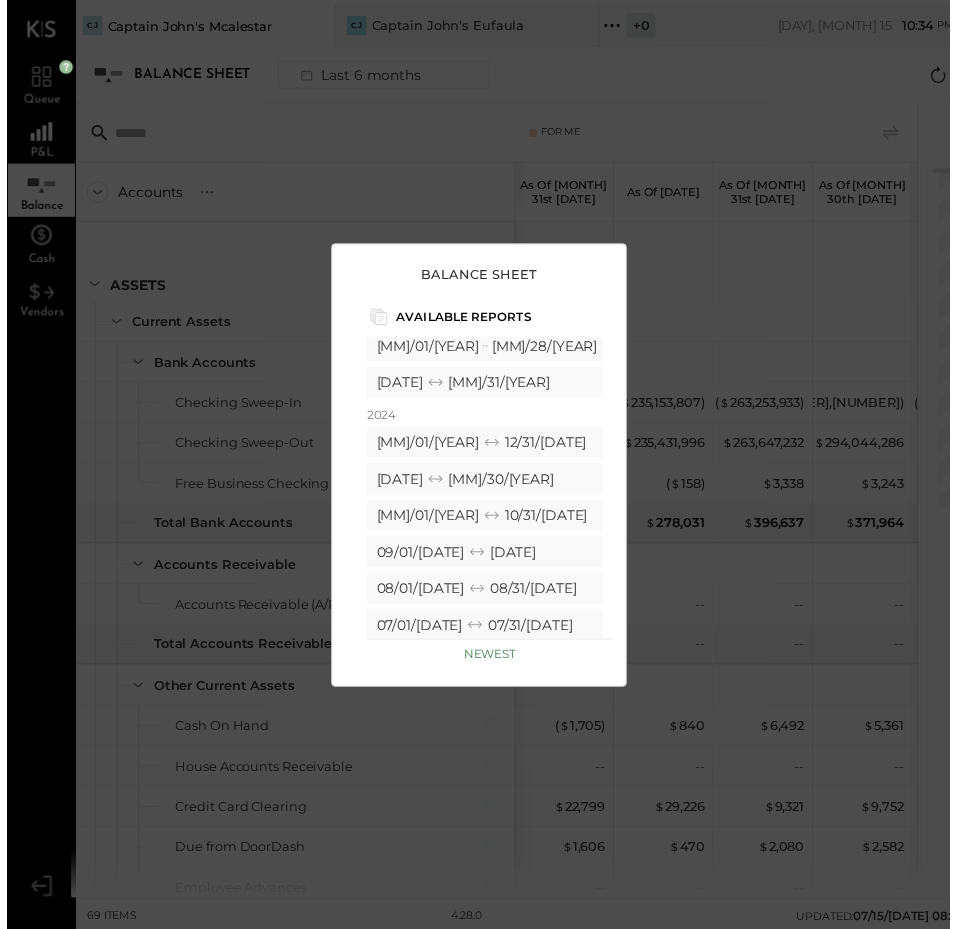 scroll, scrollTop: 346, scrollLeft: 0, axis: vertical 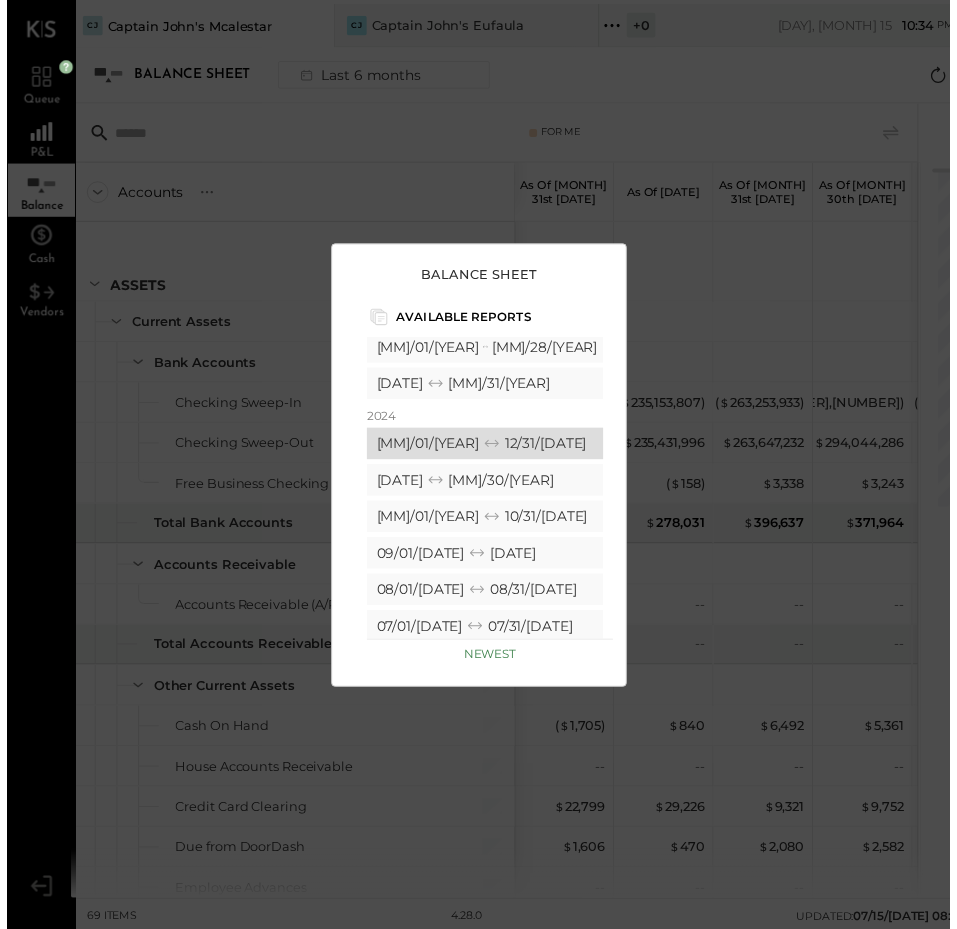 click on "12/01/[DATE] 12/31/[DATE]" at bounding box center (485, 450) 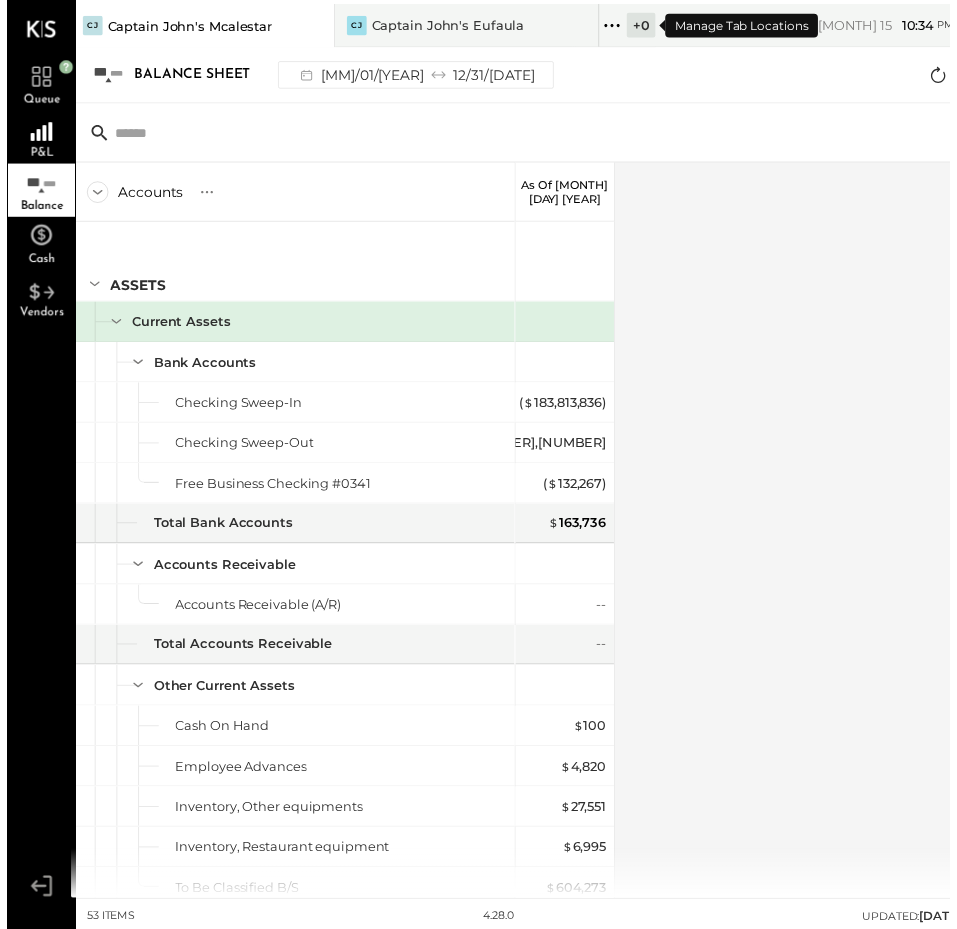 click 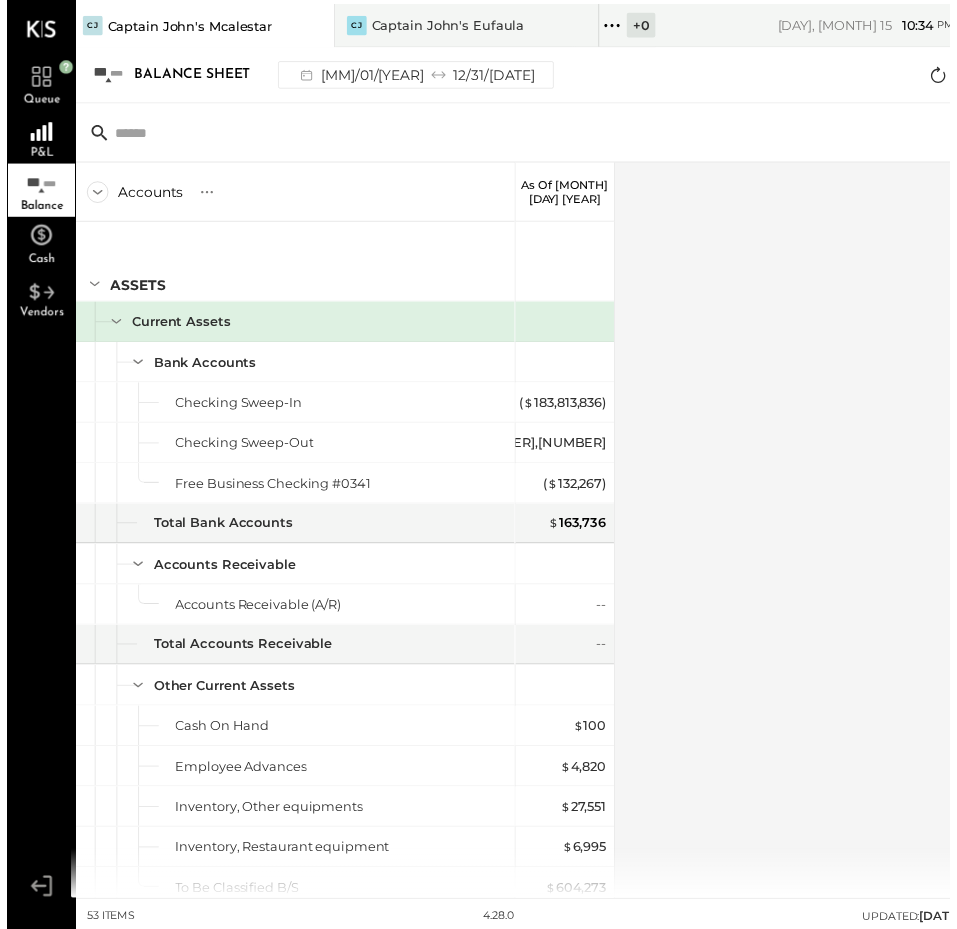 click at bounding box center (534, 135) 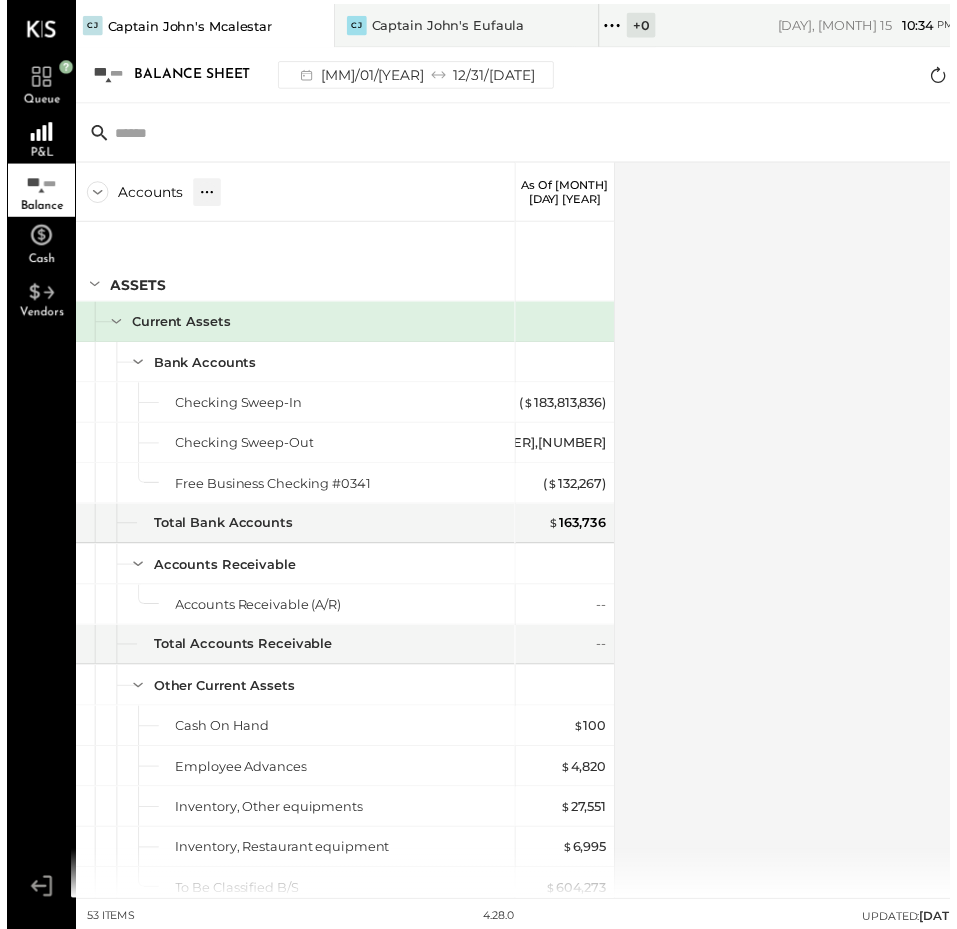 click 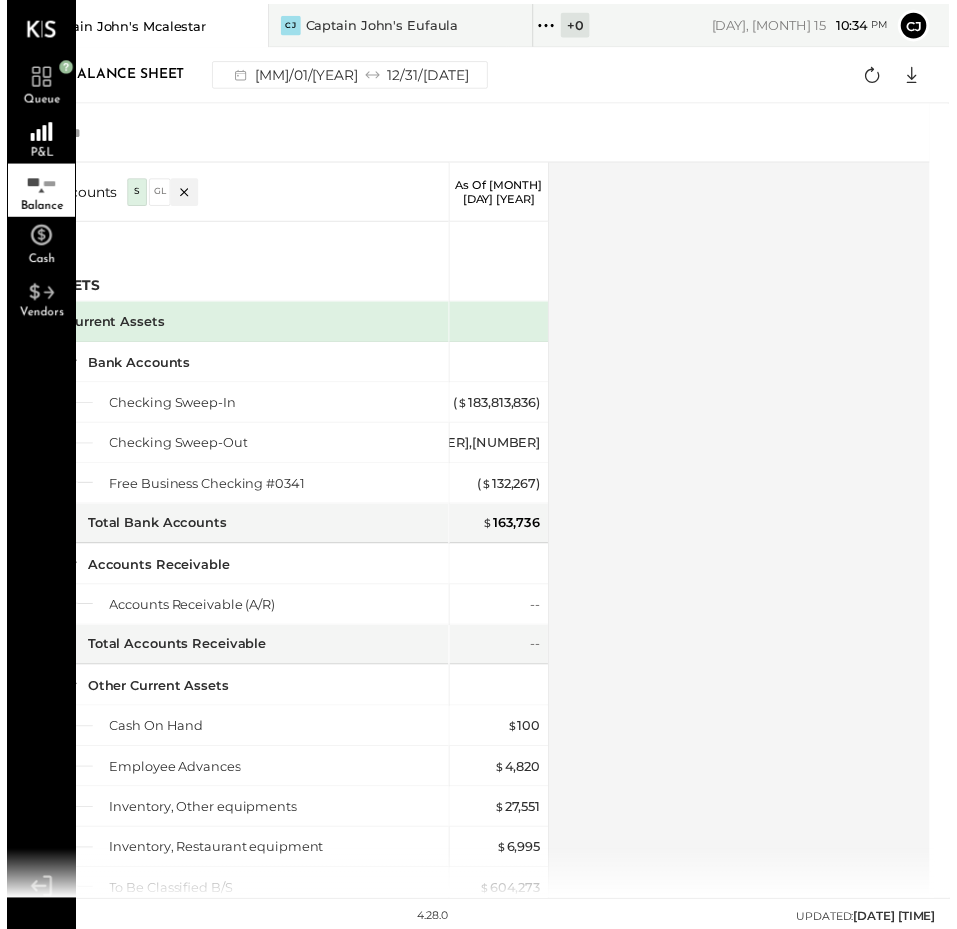 scroll, scrollTop: 0, scrollLeft: 0, axis: both 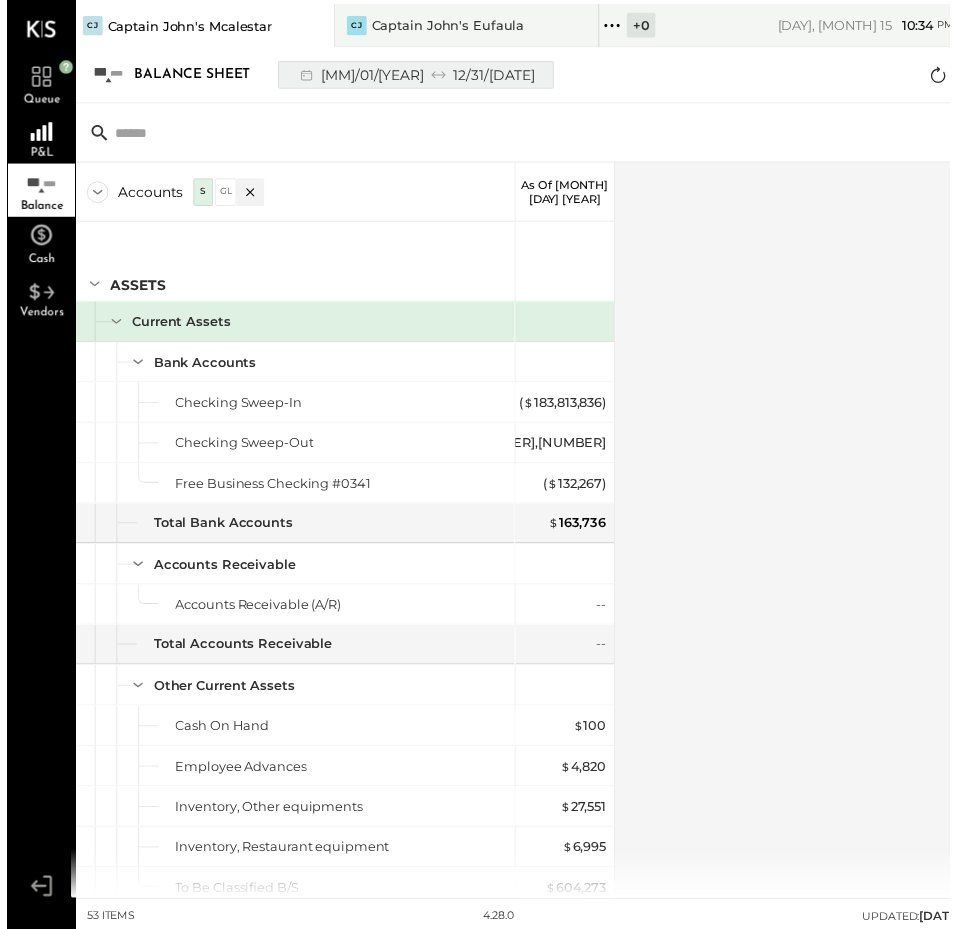 click on "12/01/[DATE] 12/31/[DATE]" at bounding box center [415, 76] 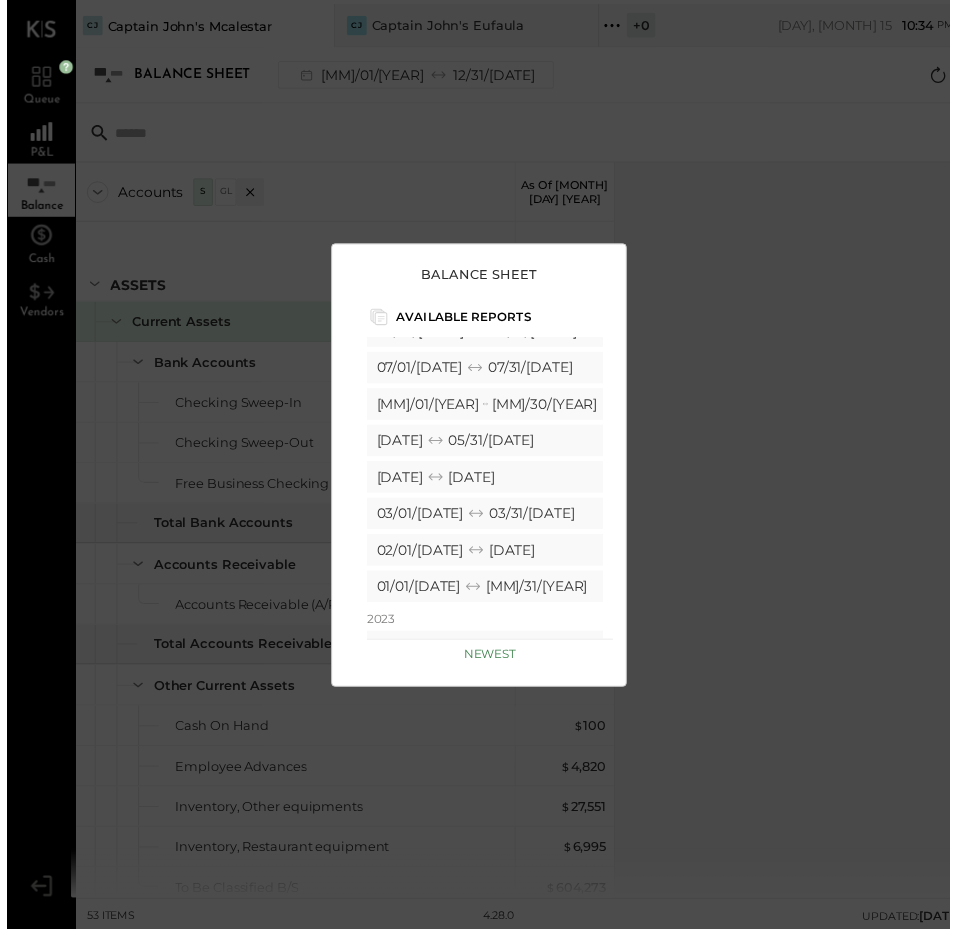 scroll, scrollTop: 0, scrollLeft: 0, axis: both 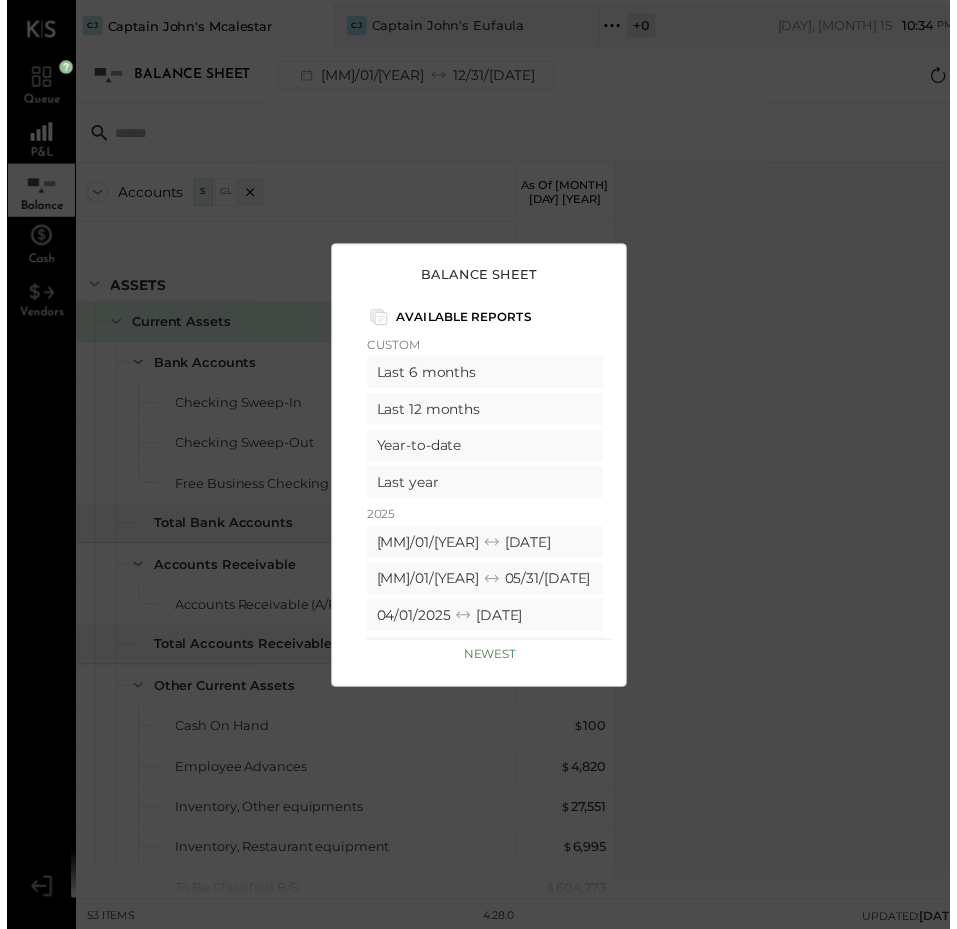 click on "Queue P&L Balance Cash Vendors [PERSON] [COMPANY] [COMPANY] + 0 Pinned Locations  ( 2 ) [COMPANY] [COMPANY] No locations detected [DAY], [MONTH] [DAY]   [TIME] CJ User Profile Balance Sheet [DATE] [DATE] Google Sheets Excel Accounts S GL As of [MONTH] [DAY] [YEAR] ASSETS Current Assets Bank Accounts Checking Sweep-In Checking Sweep-Out Free Business Checking #0341 Total Bank Accounts Accounts Receivable Accounts Receivable (A/R) Total Accounts Receivable Other Current Assets Cash On Hand Employee Advances Inventory, Other equipments Inventory, Restaurant equipment To Be Classified B/S Total Other Current Assets Total Current Assets Fixed Assets Vehicles Total Fixed Assets TOTAL ASSETS LIABILITIES AND EQUITY Liabilities Current Liabilities Accounts Payable Accounts Payable (A/P) Total Accounts Payable Credit Cards Amex Credit Card #52002 Arvest Debut Card Buisness Credit Card Payment Total Credit Cards Other Current Liabilities Sales Tax Payable - Old Equity (" at bounding box center [479, 472] 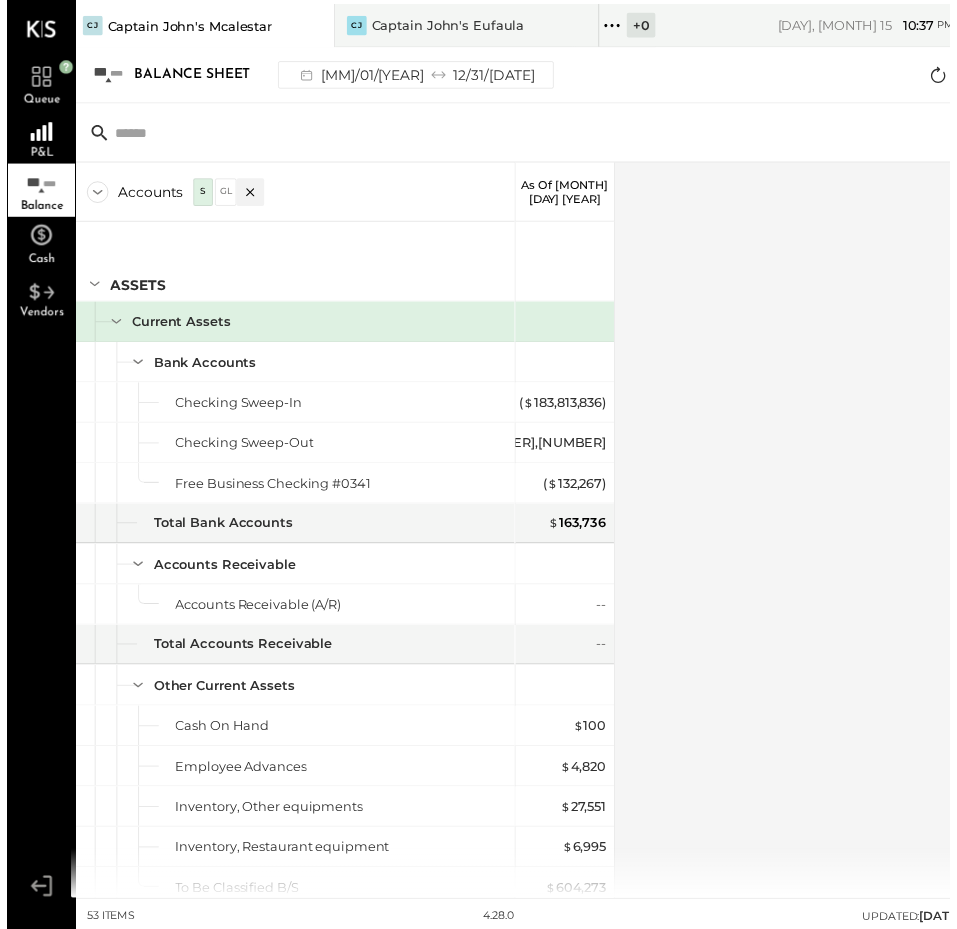 drag, startPoint x: 786, startPoint y: 4, endPoint x: 1831, endPoint y: 116, distance: 1050.9847 